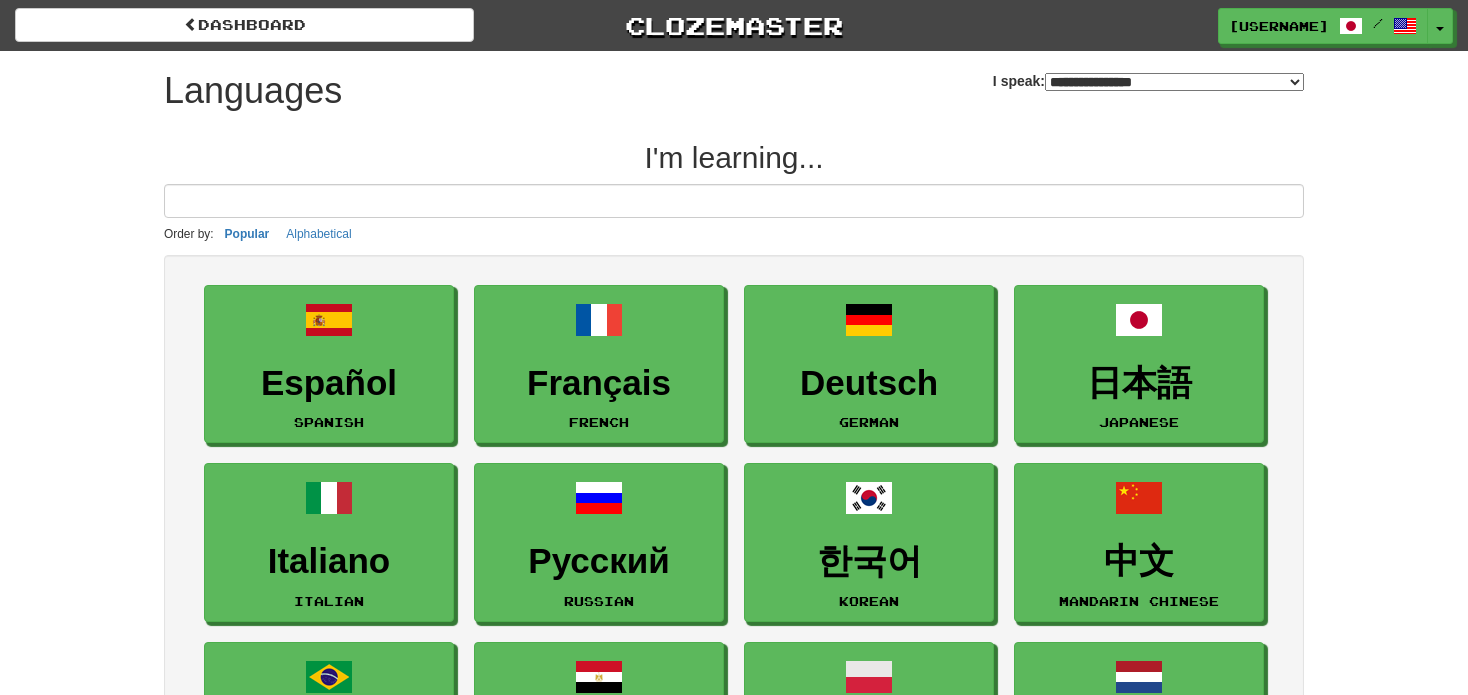 select on "*******" 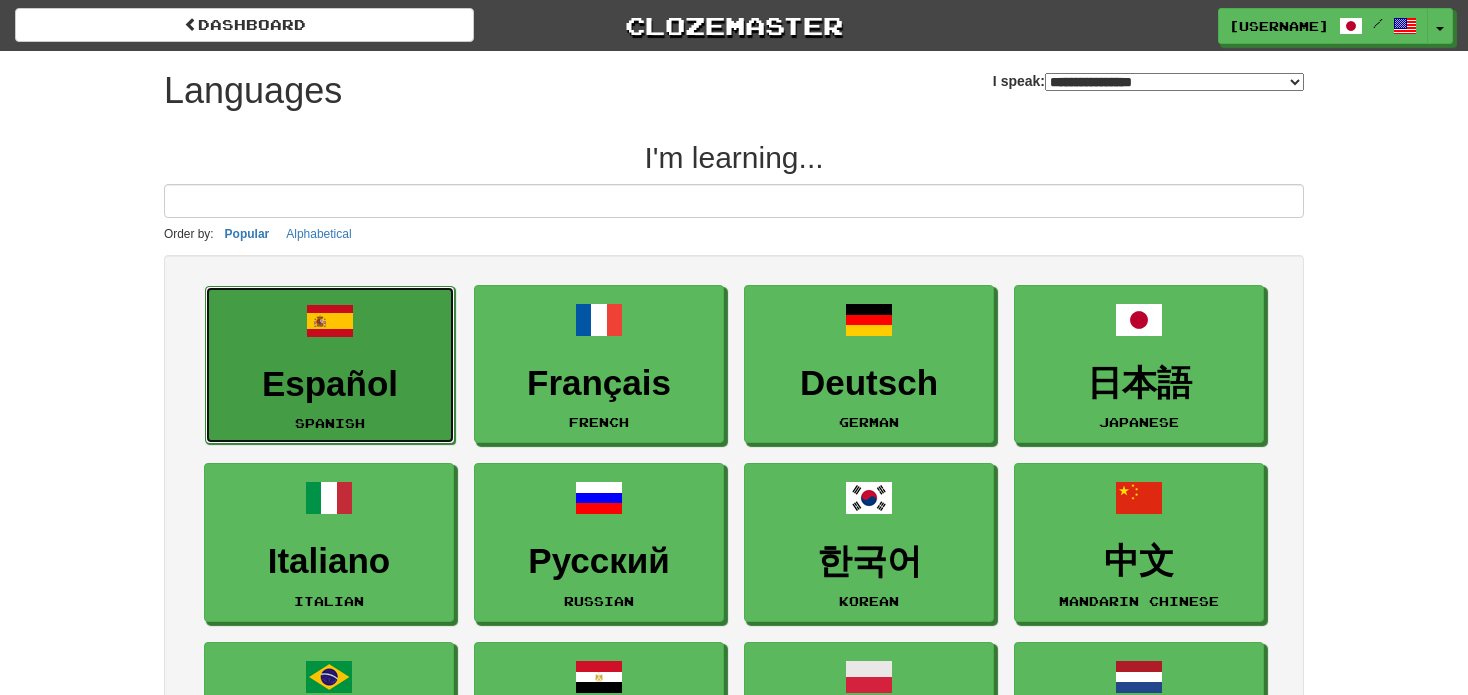 click on "Español Spanish" at bounding box center (330, 365) 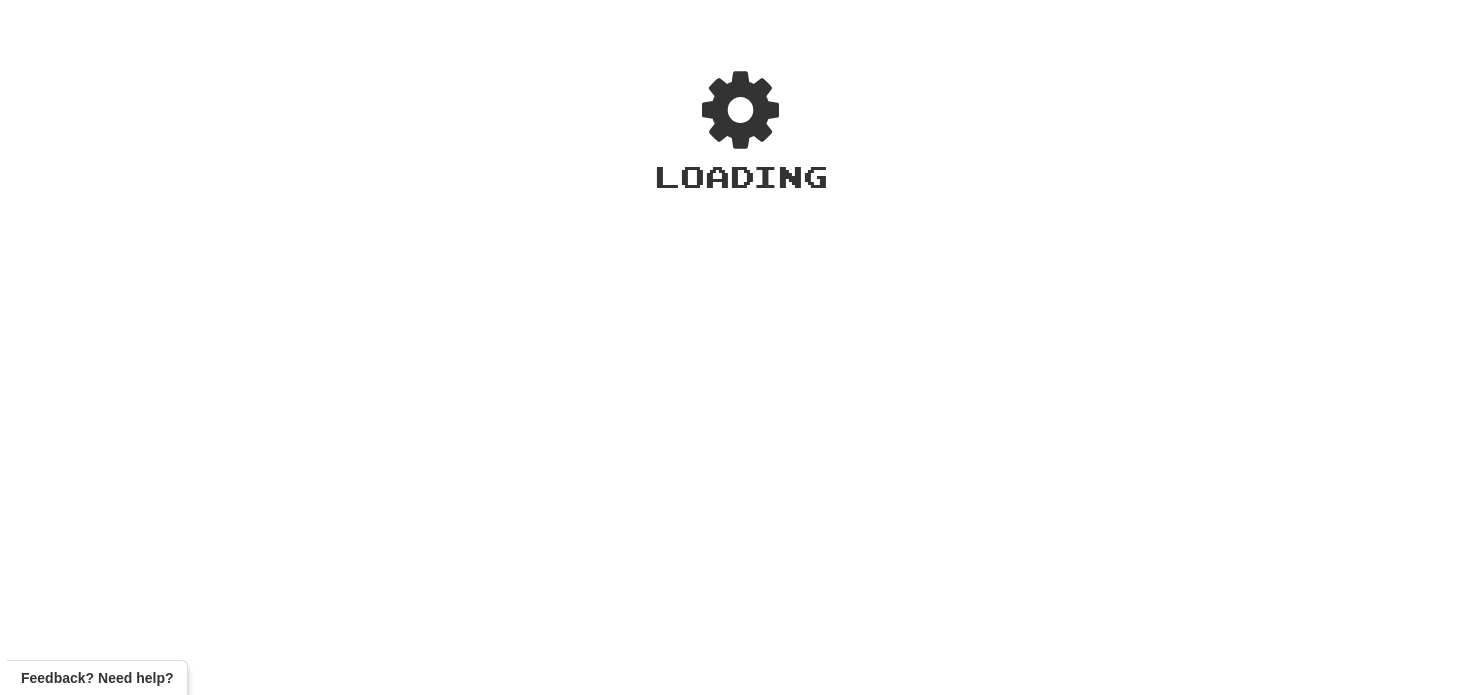 scroll, scrollTop: 0, scrollLeft: 0, axis: both 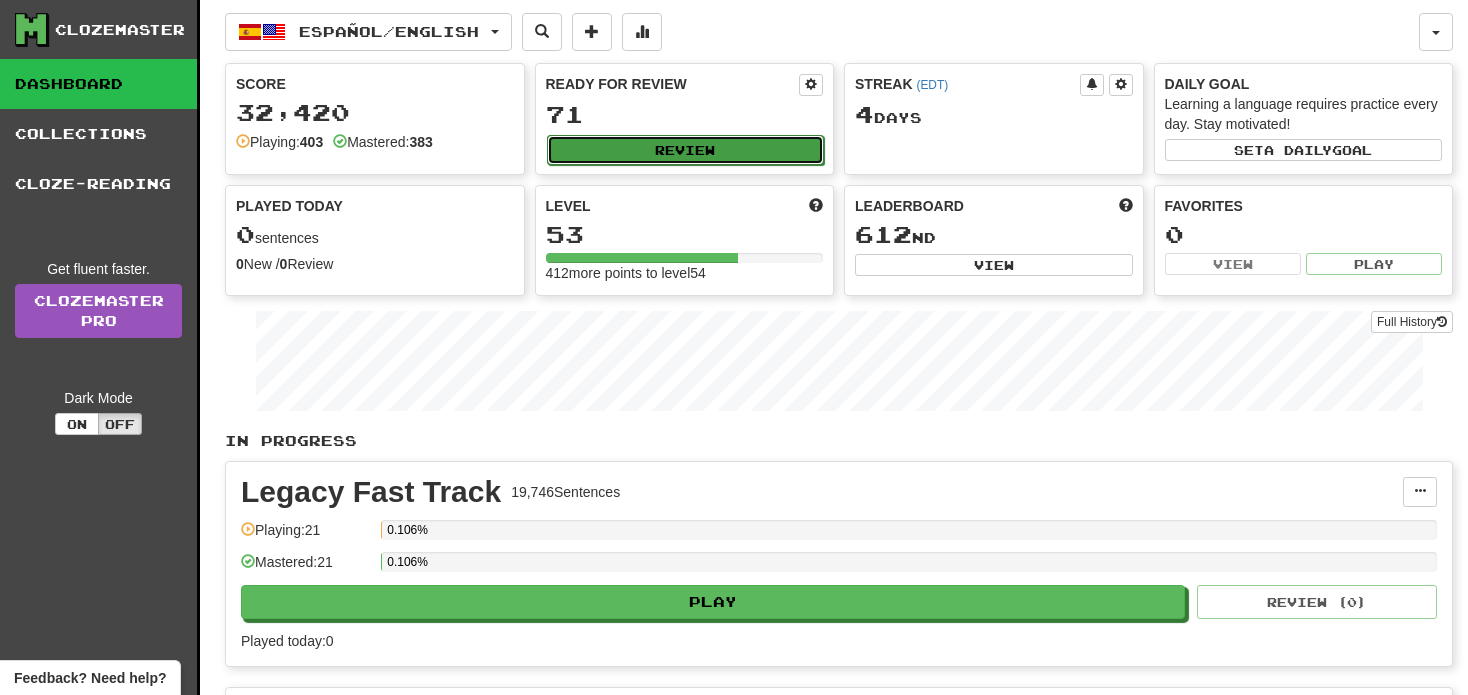 click on "Review" at bounding box center [686, 150] 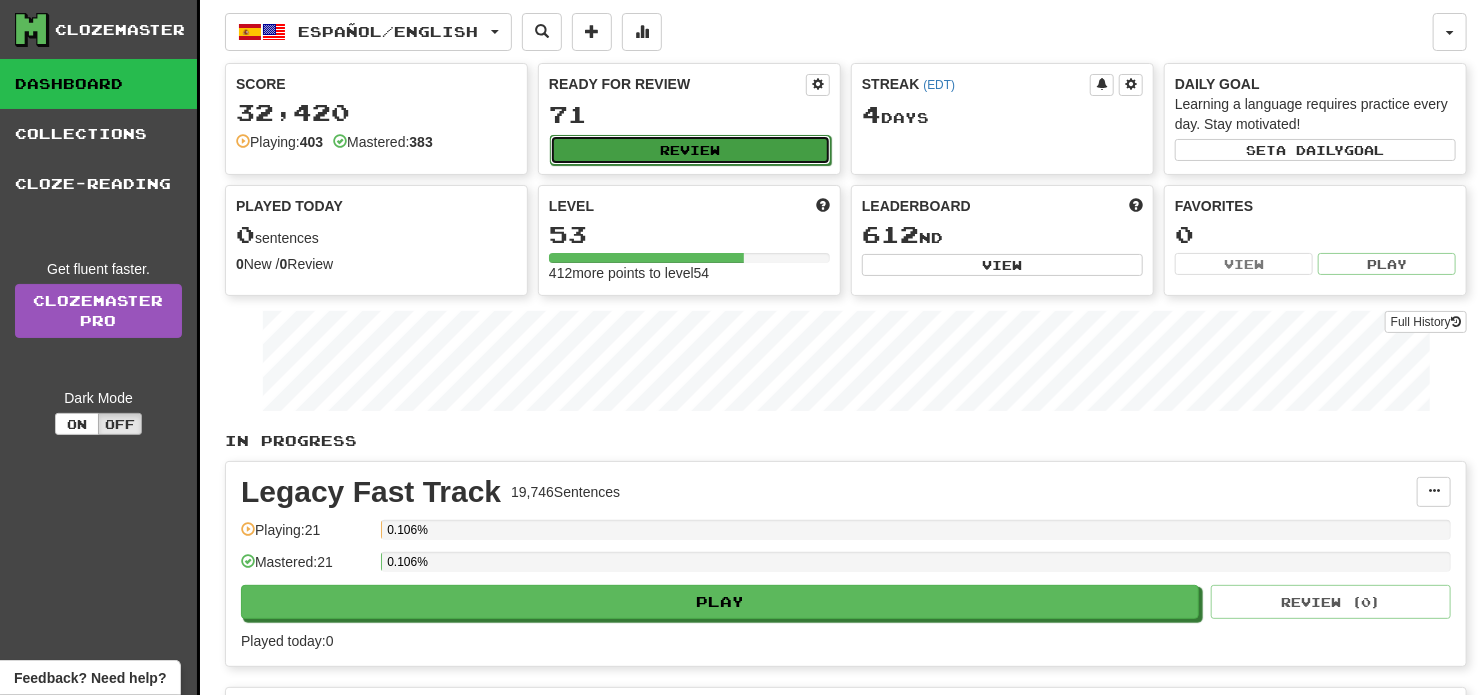 select on "**" 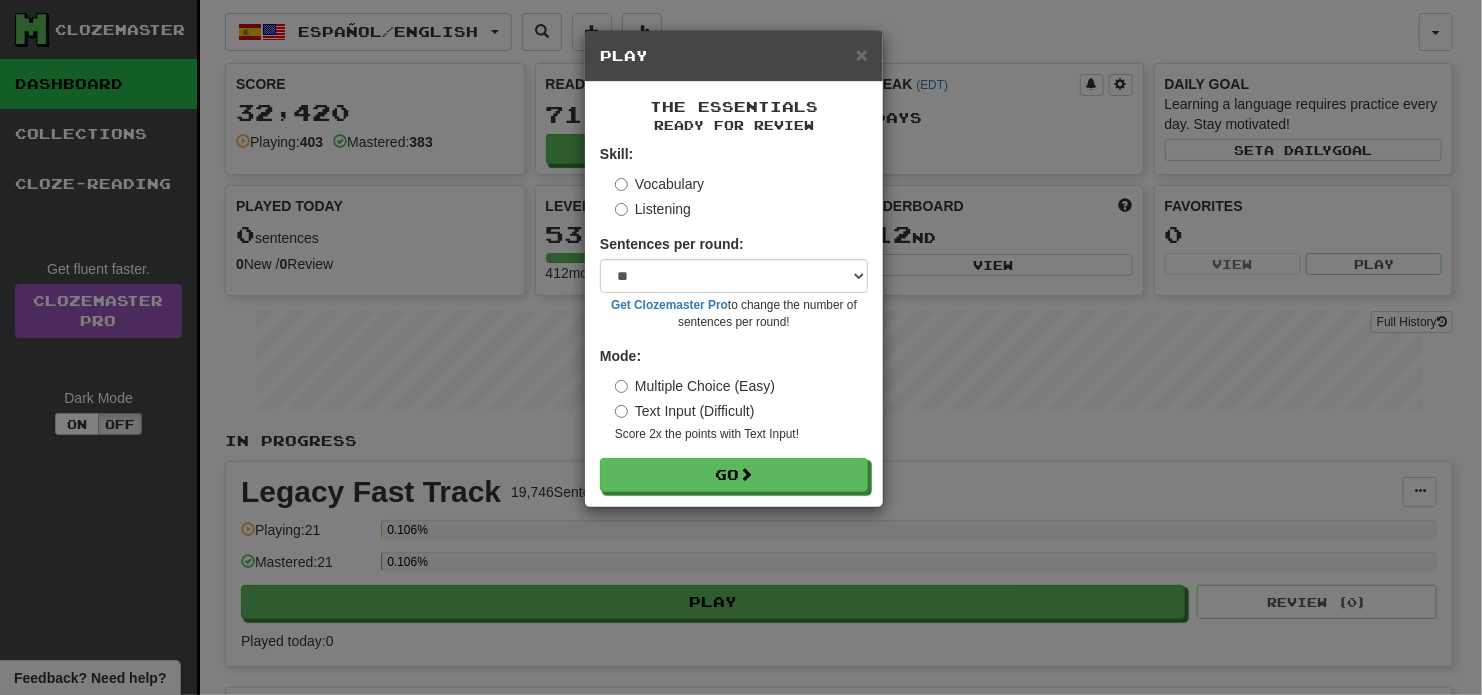 click on "Listening" at bounding box center [653, 209] 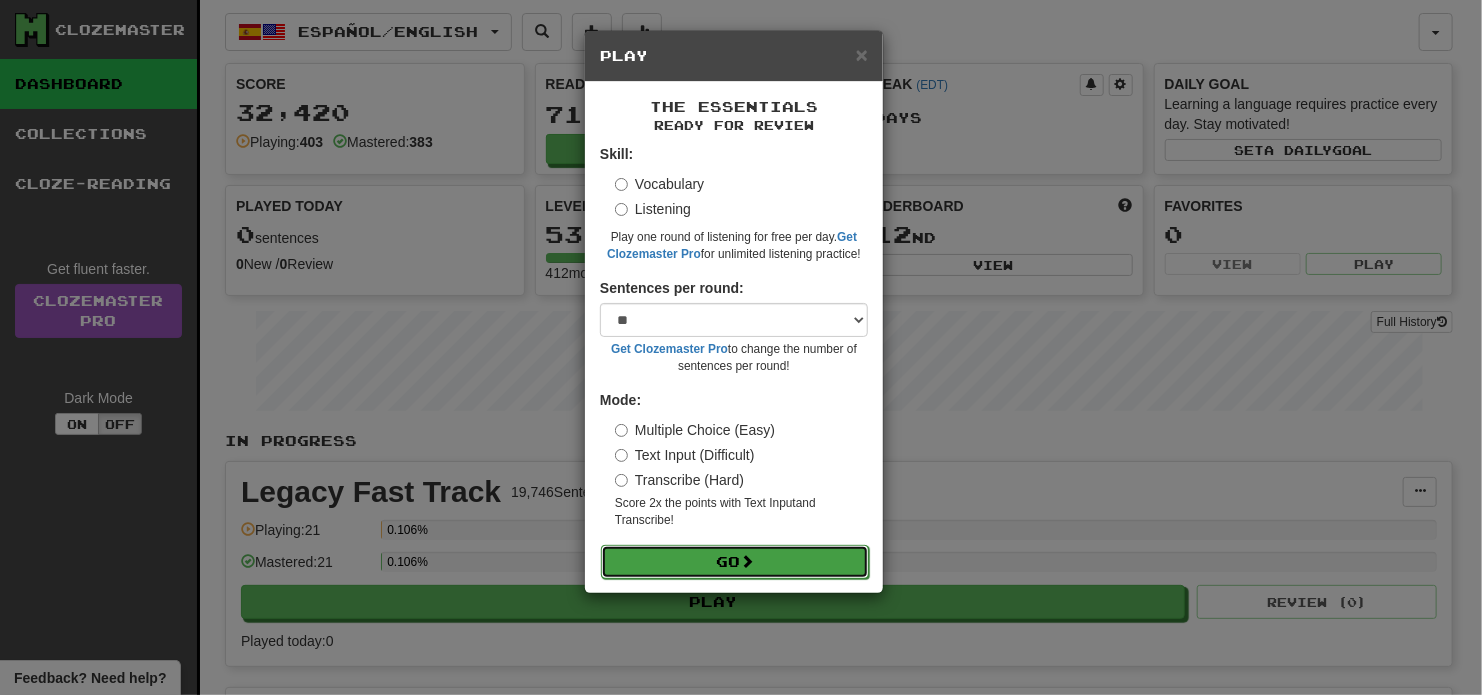 click on "Go" at bounding box center [735, 562] 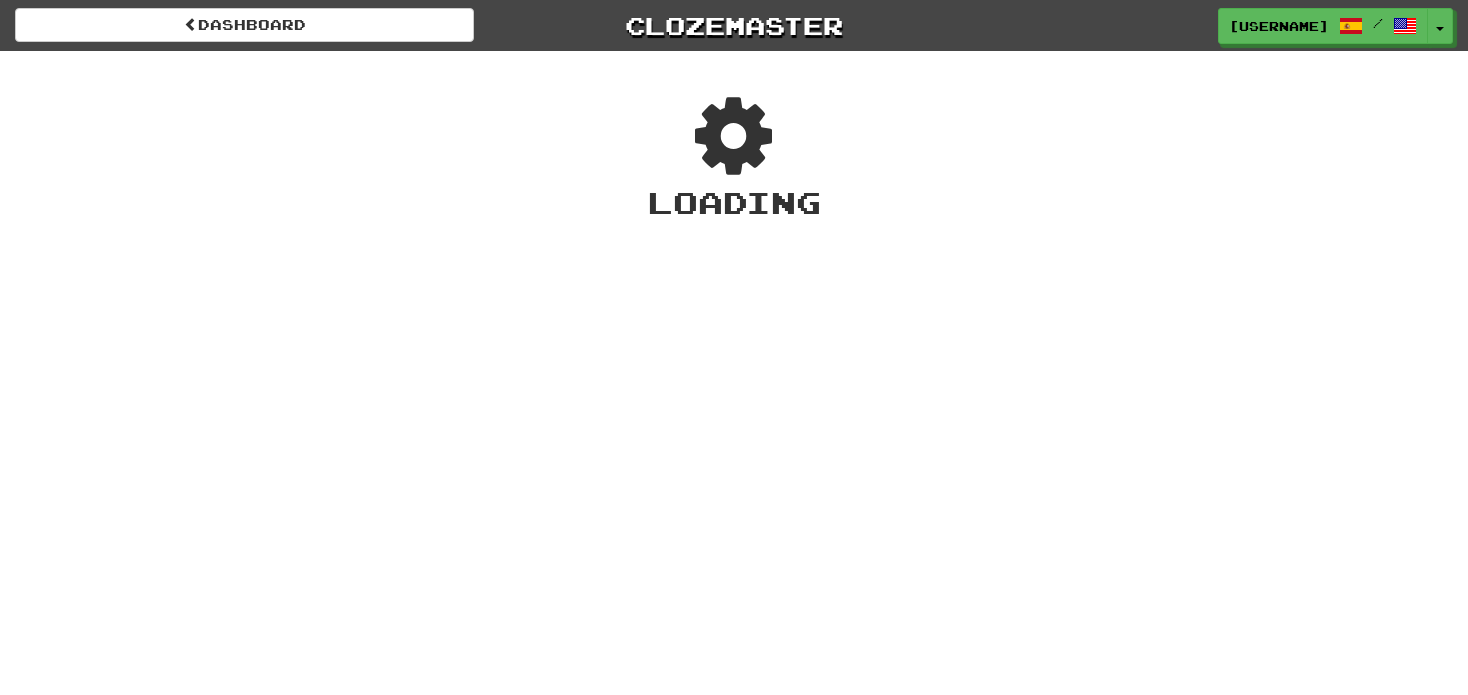 scroll, scrollTop: 0, scrollLeft: 0, axis: both 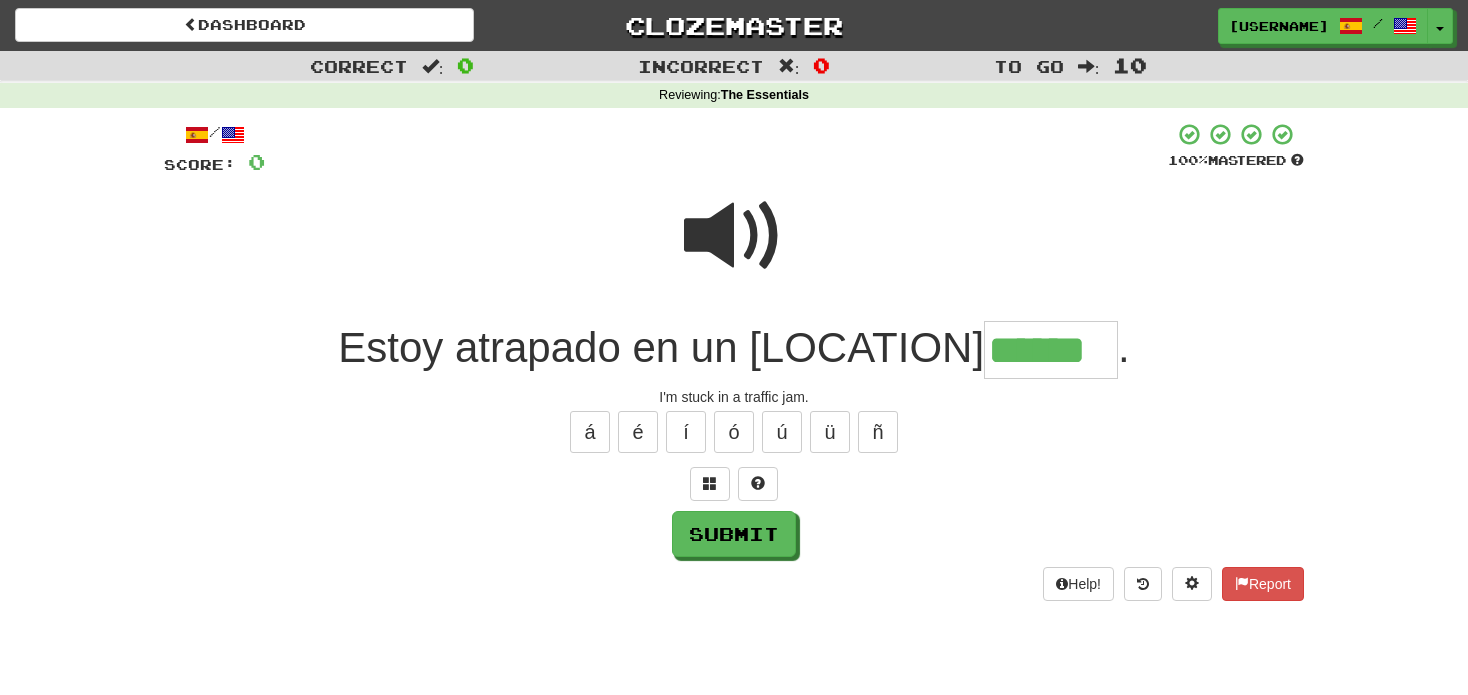 type on "******" 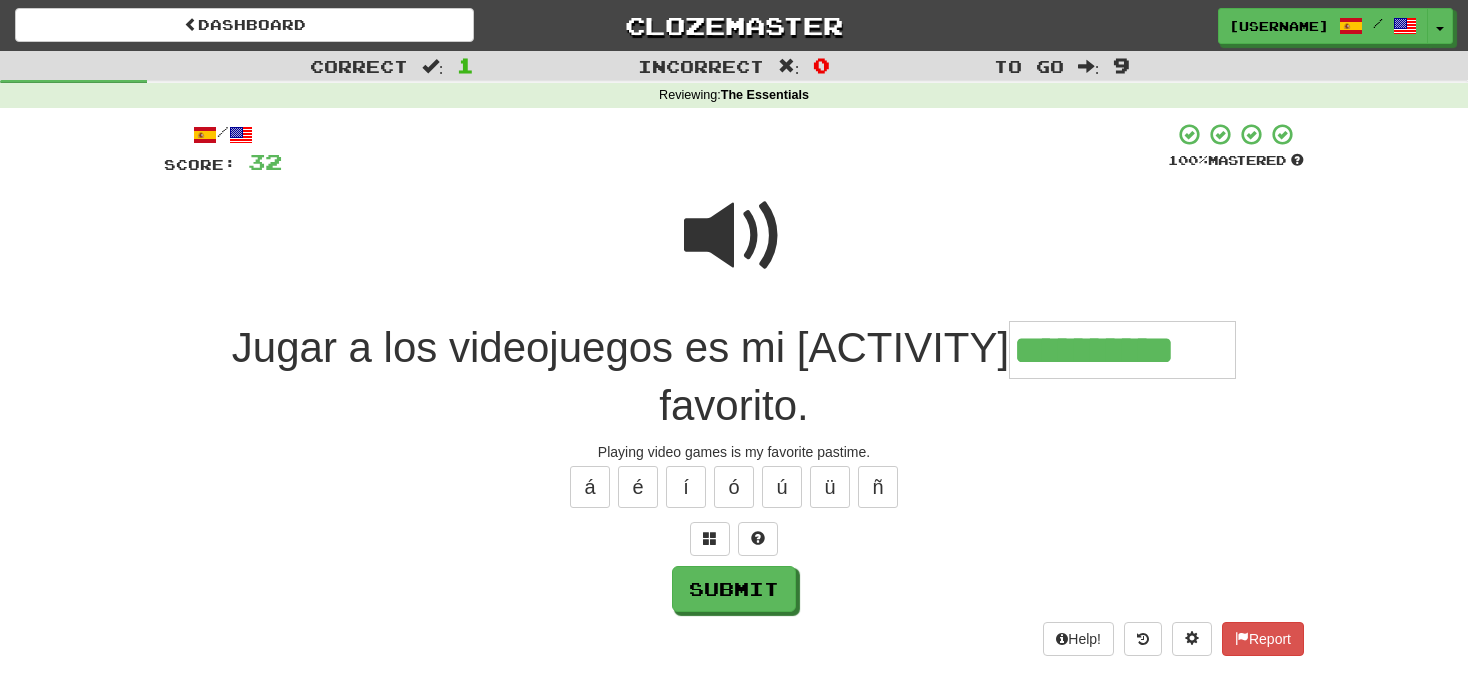 type on "**********" 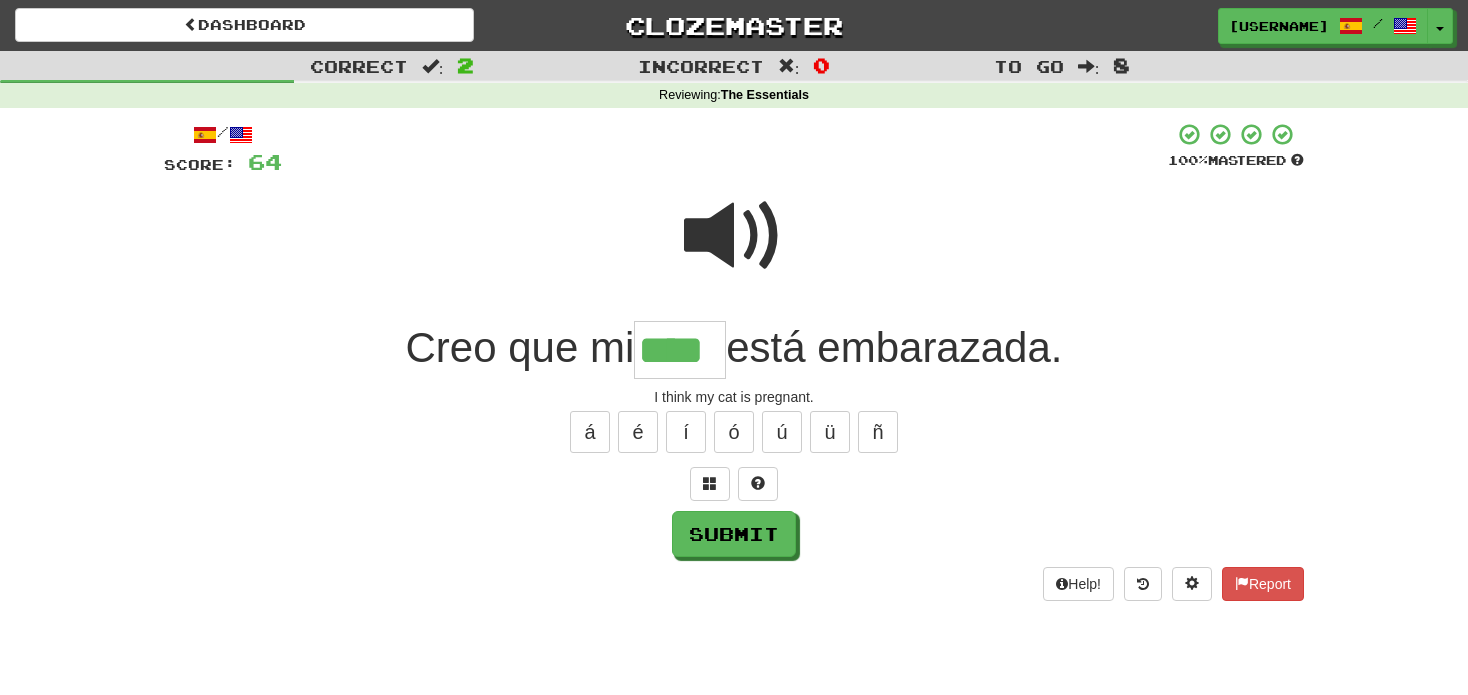 type on "****" 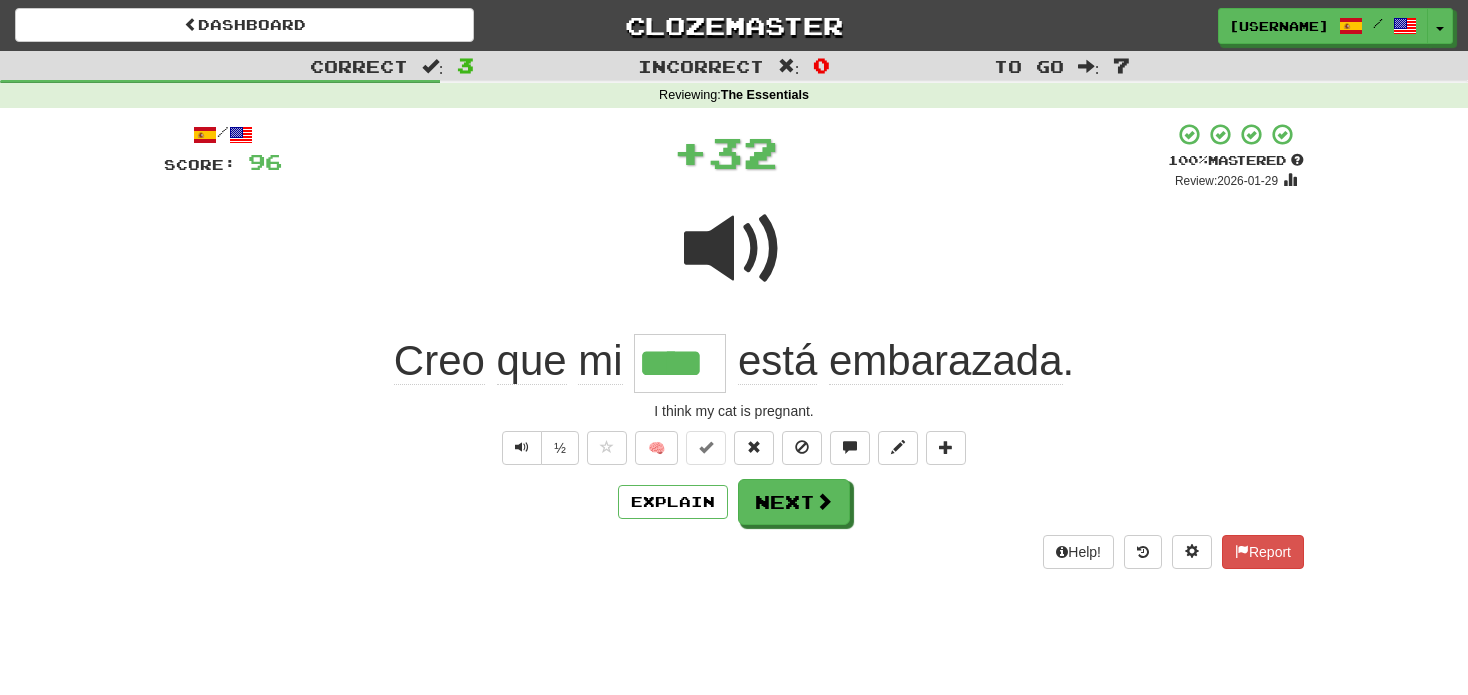 type 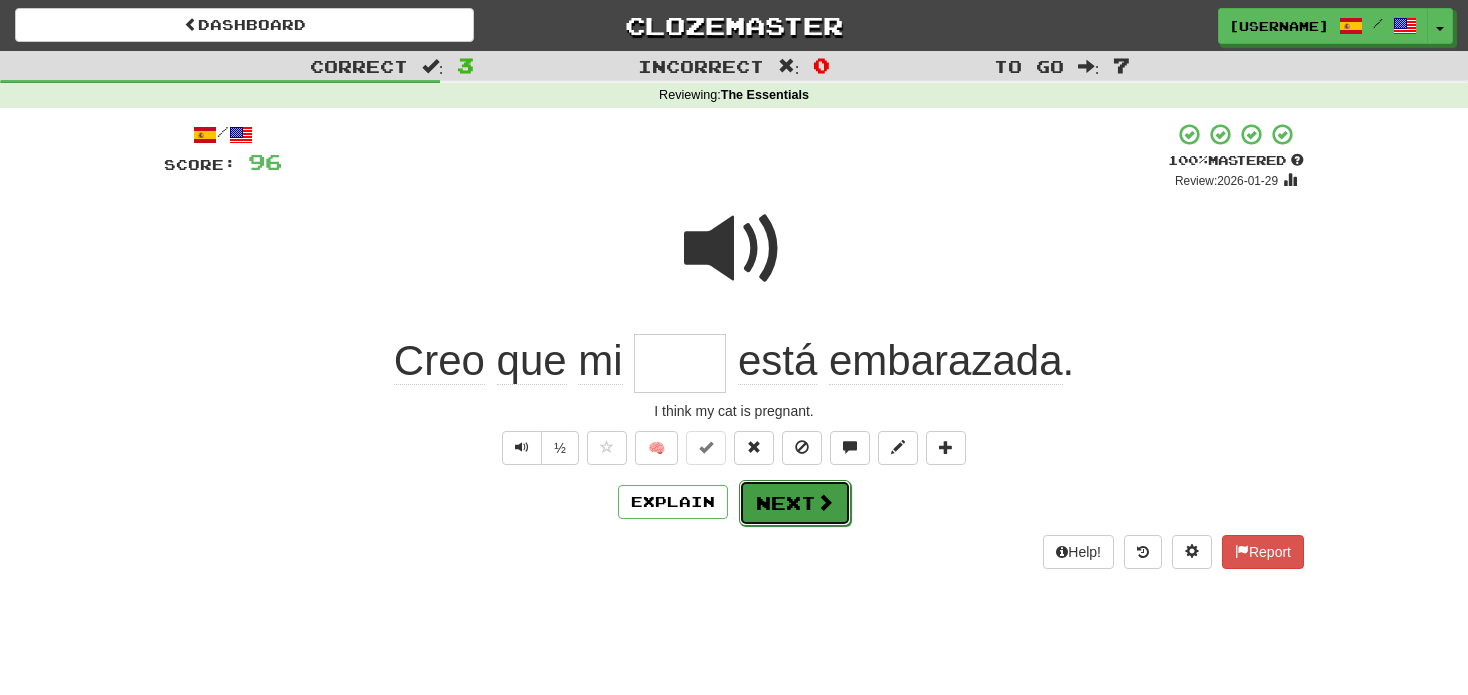 click on "Next" at bounding box center (795, 503) 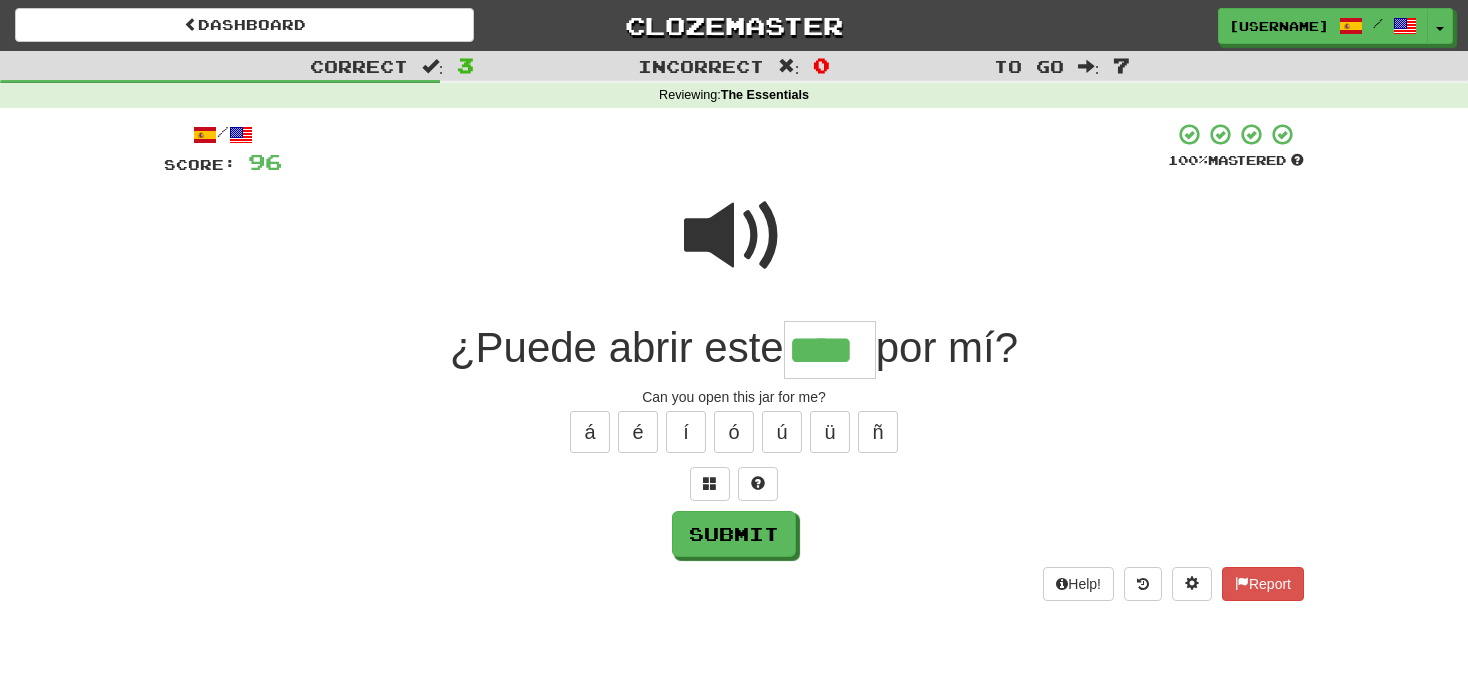 type on "****" 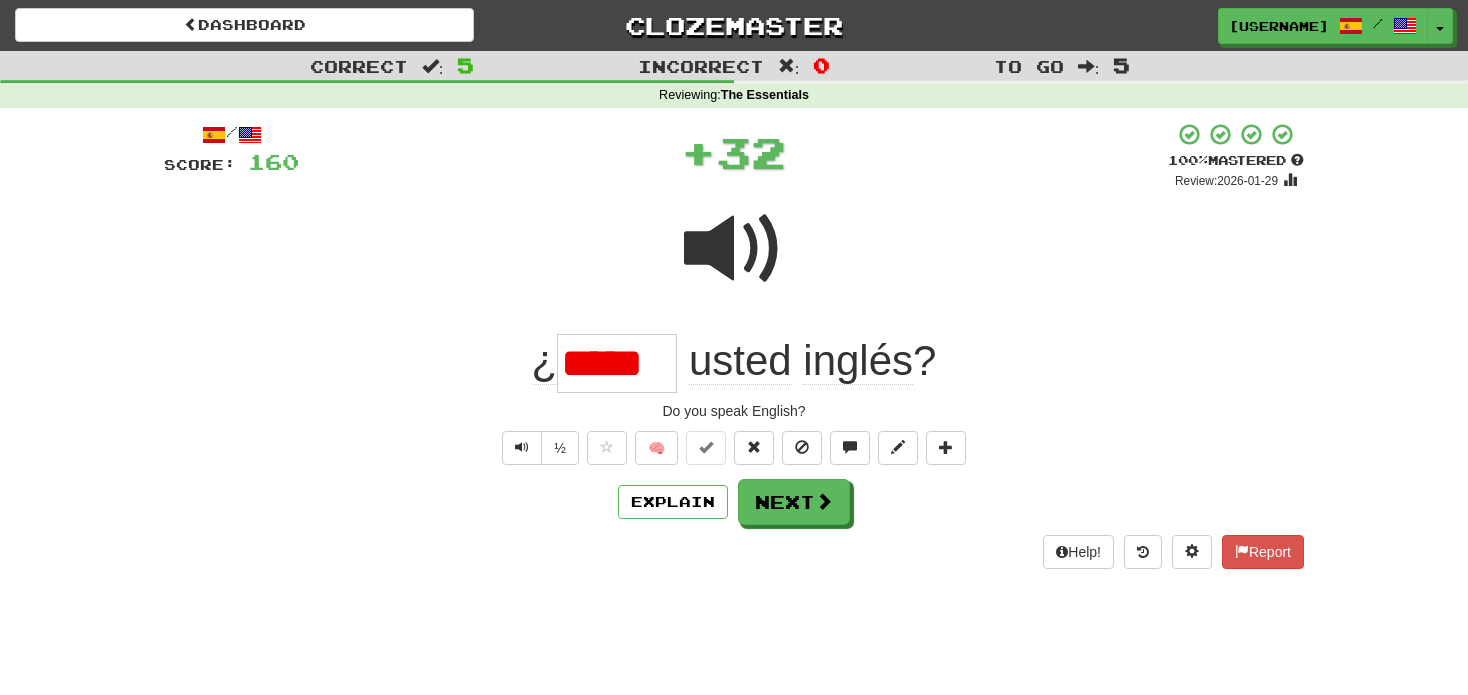 type on "*" 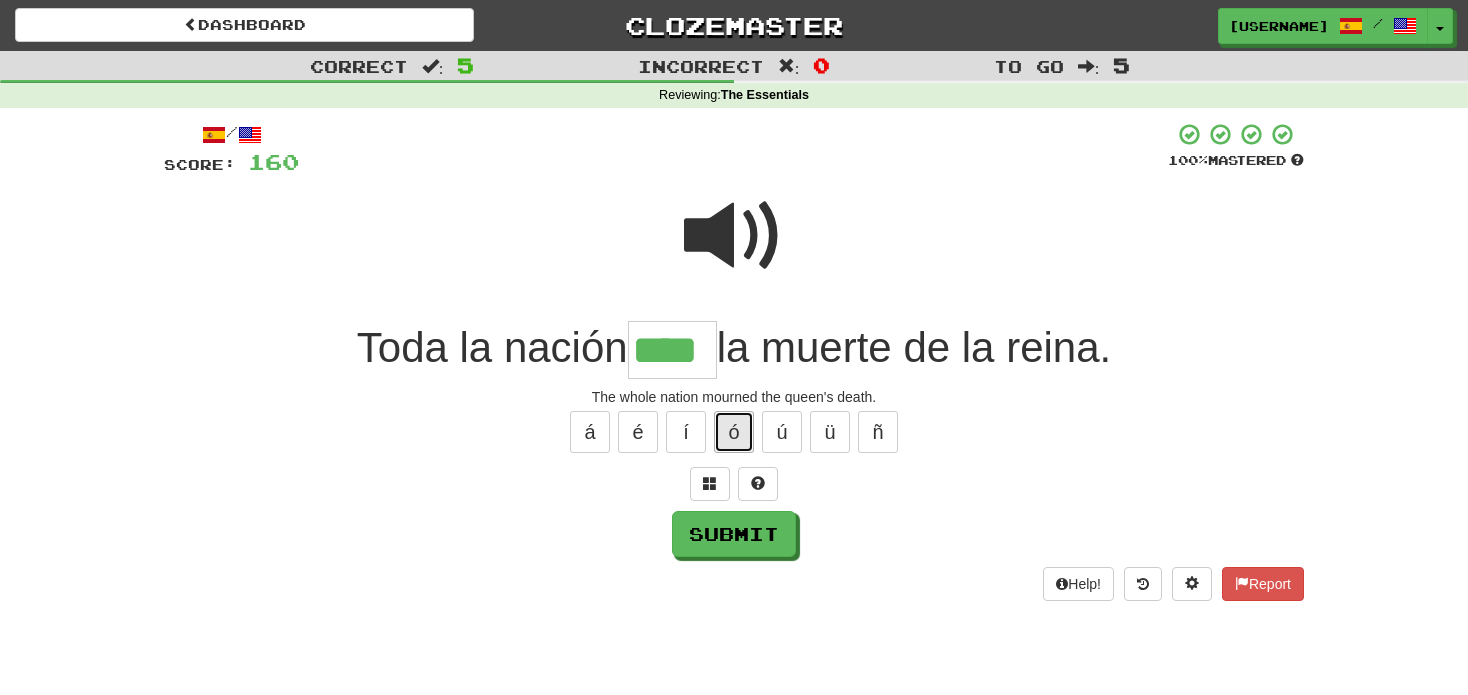 click on "ó" at bounding box center [734, 432] 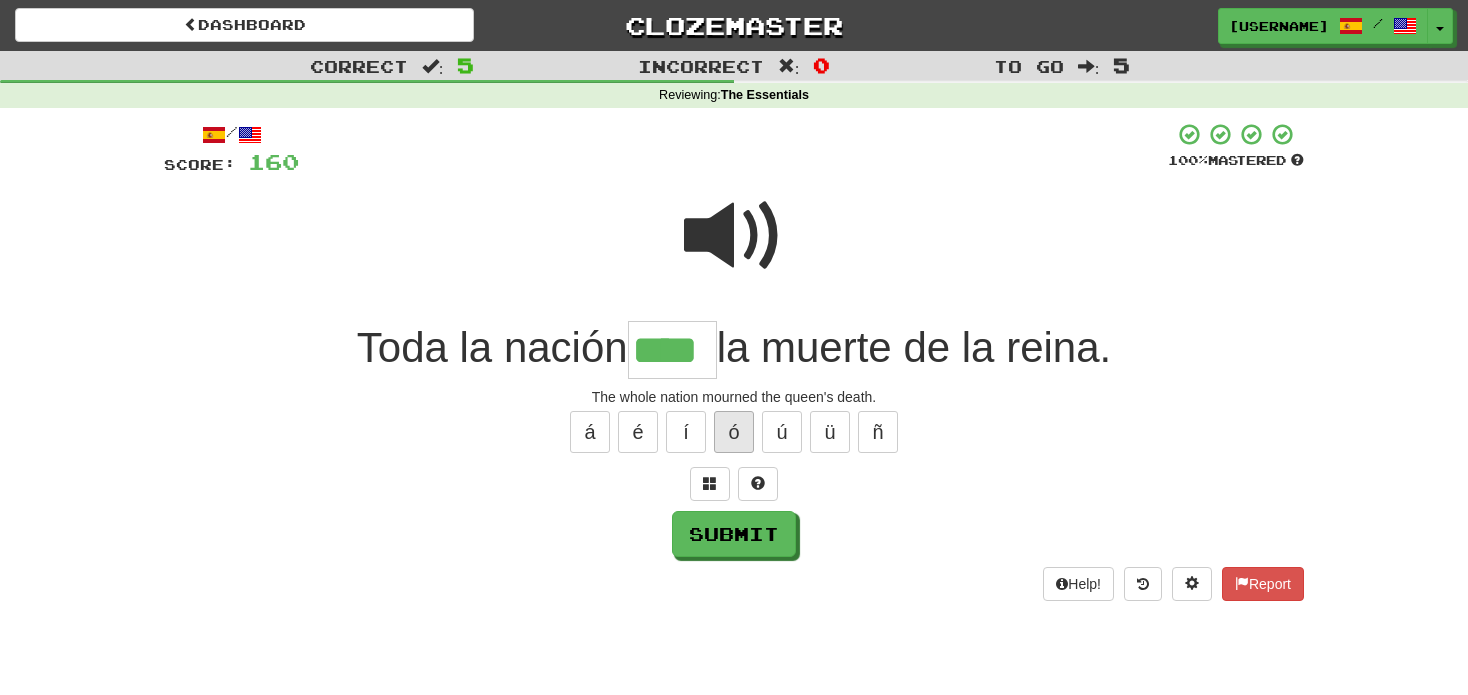 type on "*****" 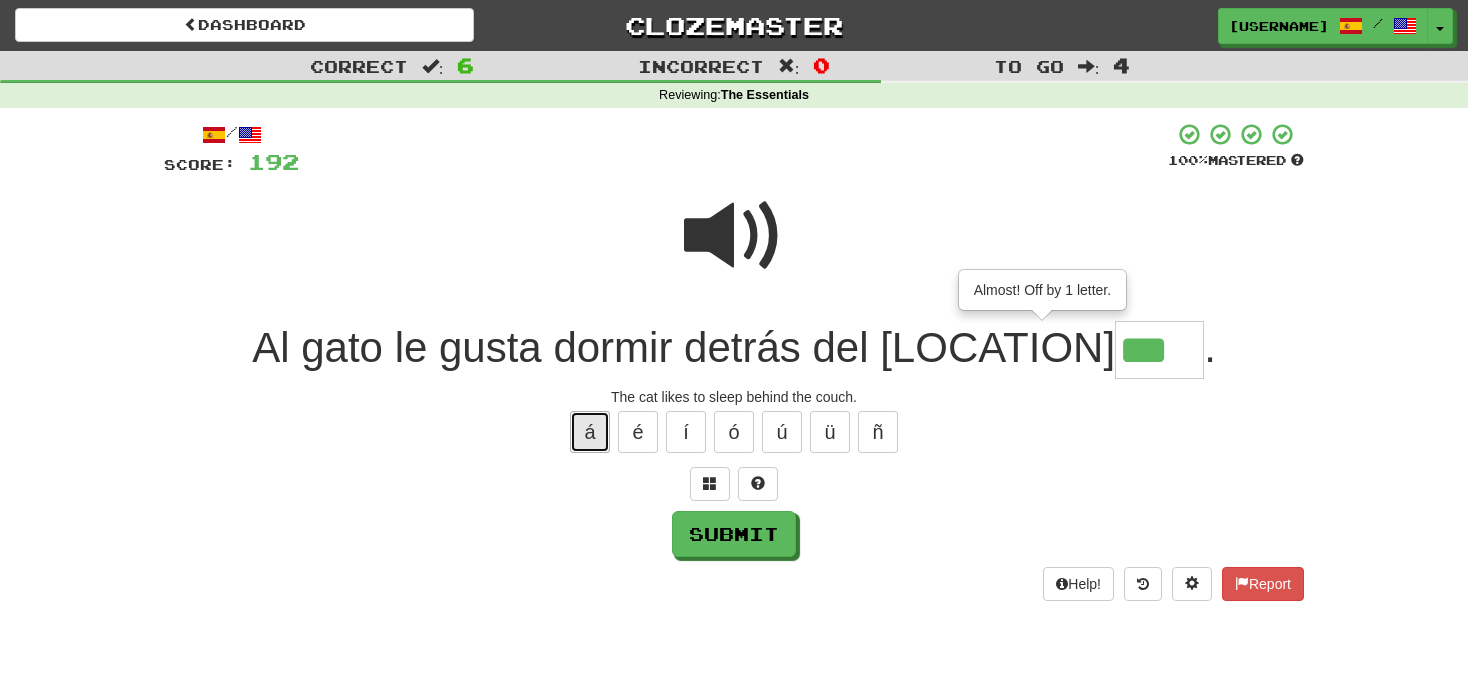 click on "á" at bounding box center (590, 432) 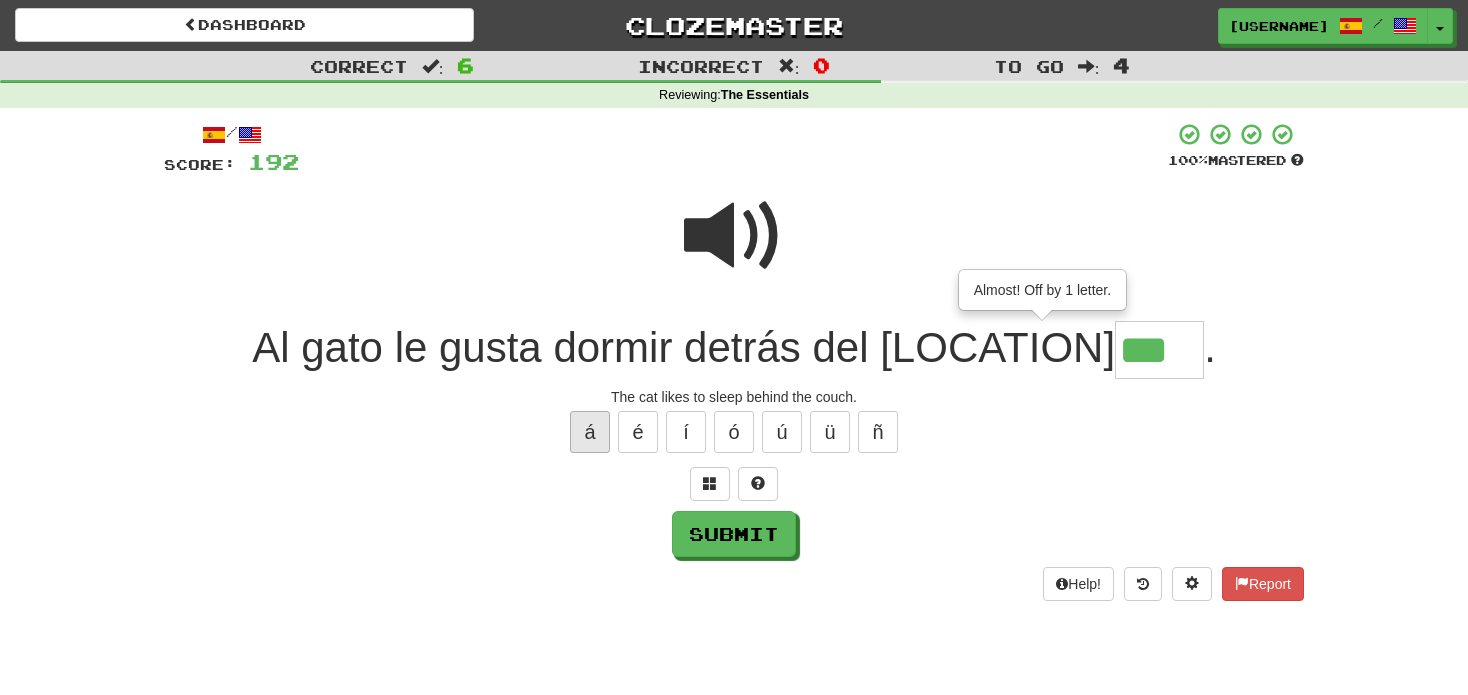 type on "****" 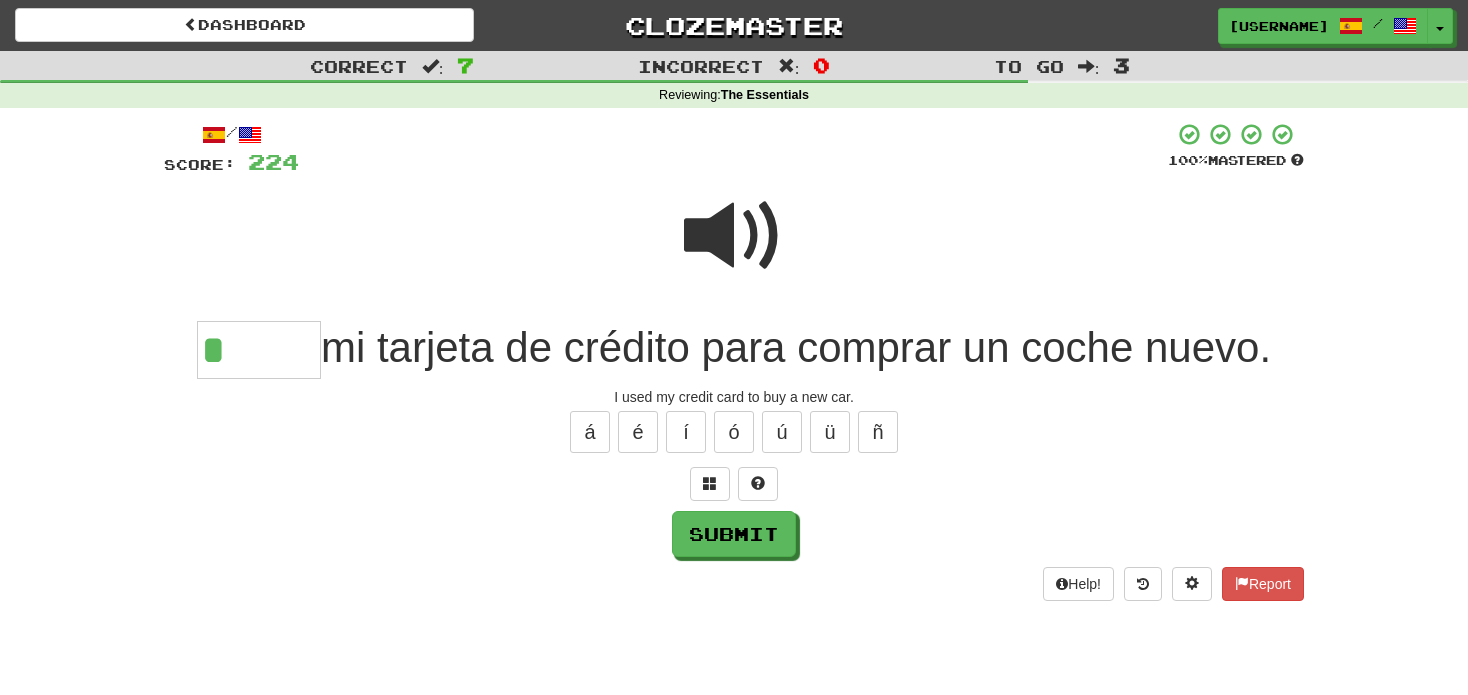 click at bounding box center (734, 236) 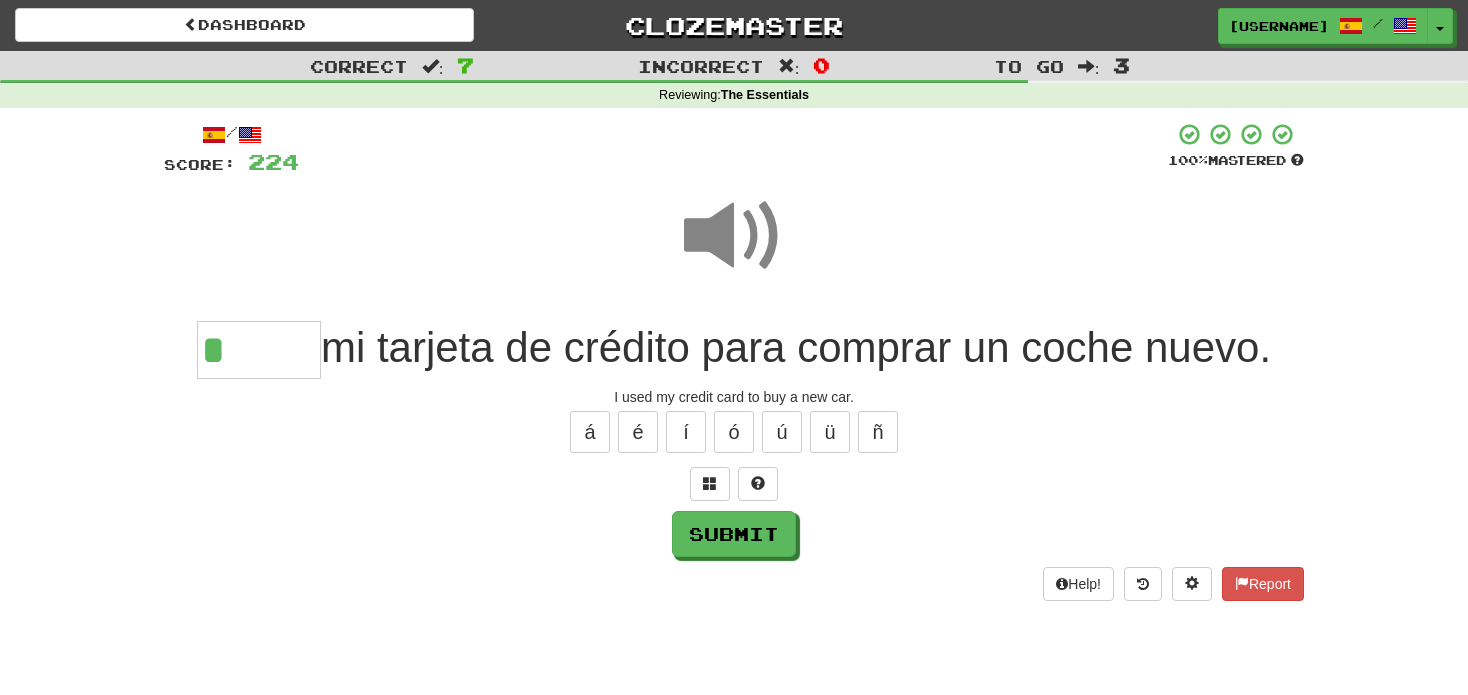 click on "*" at bounding box center (259, 350) 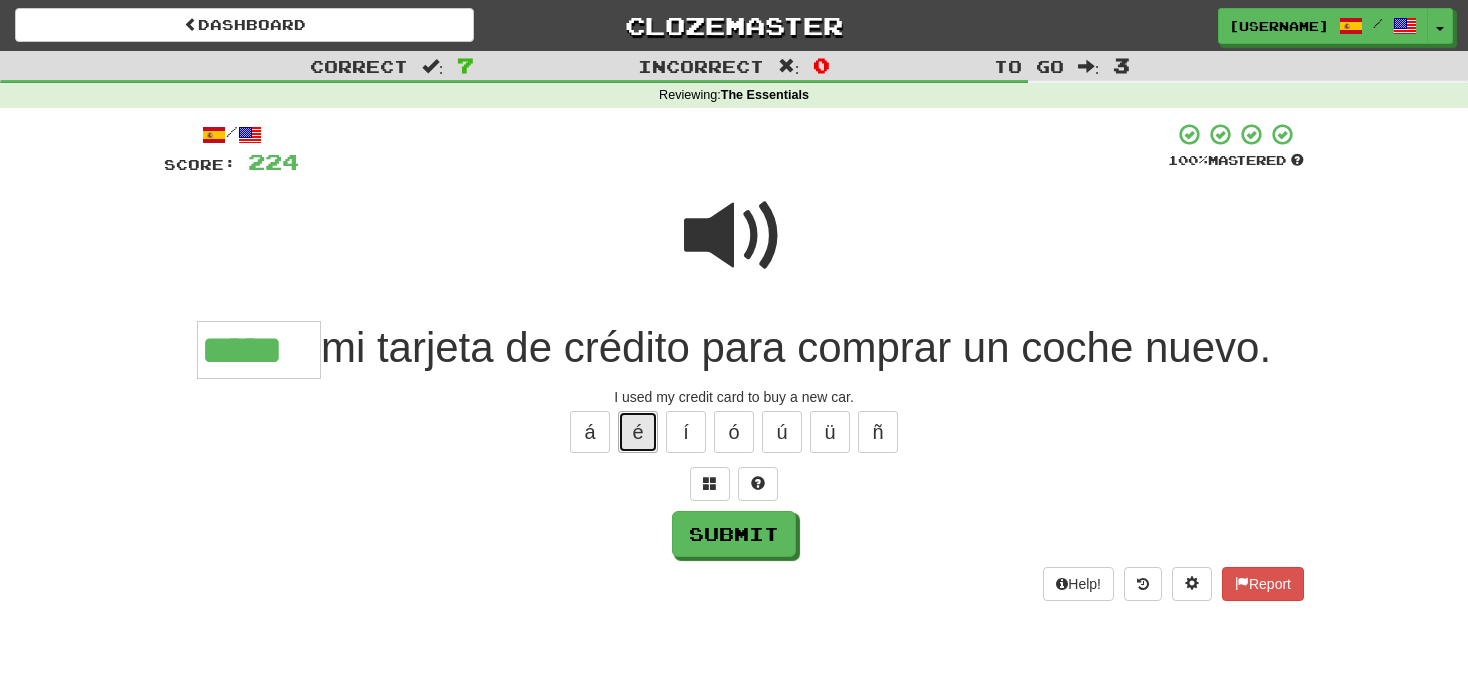 click on "é" at bounding box center [638, 432] 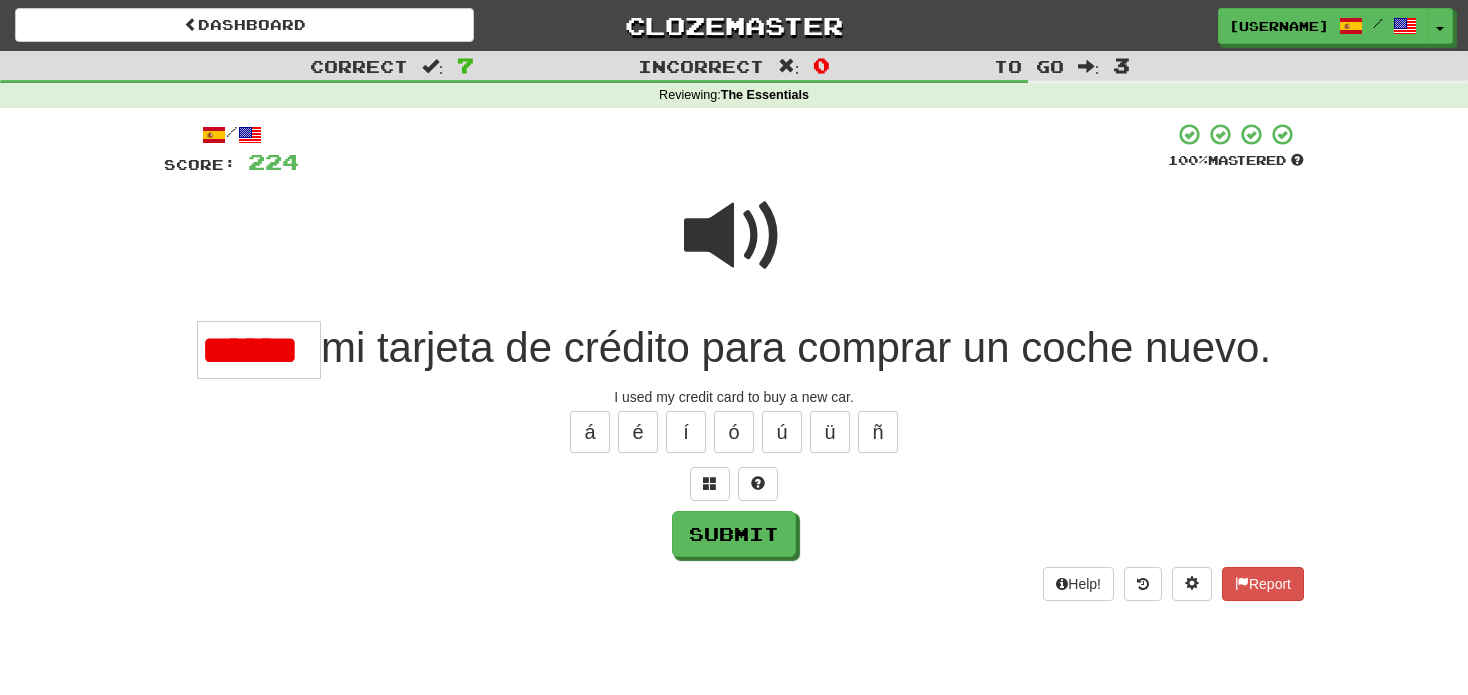 click on "******" at bounding box center [259, 350] 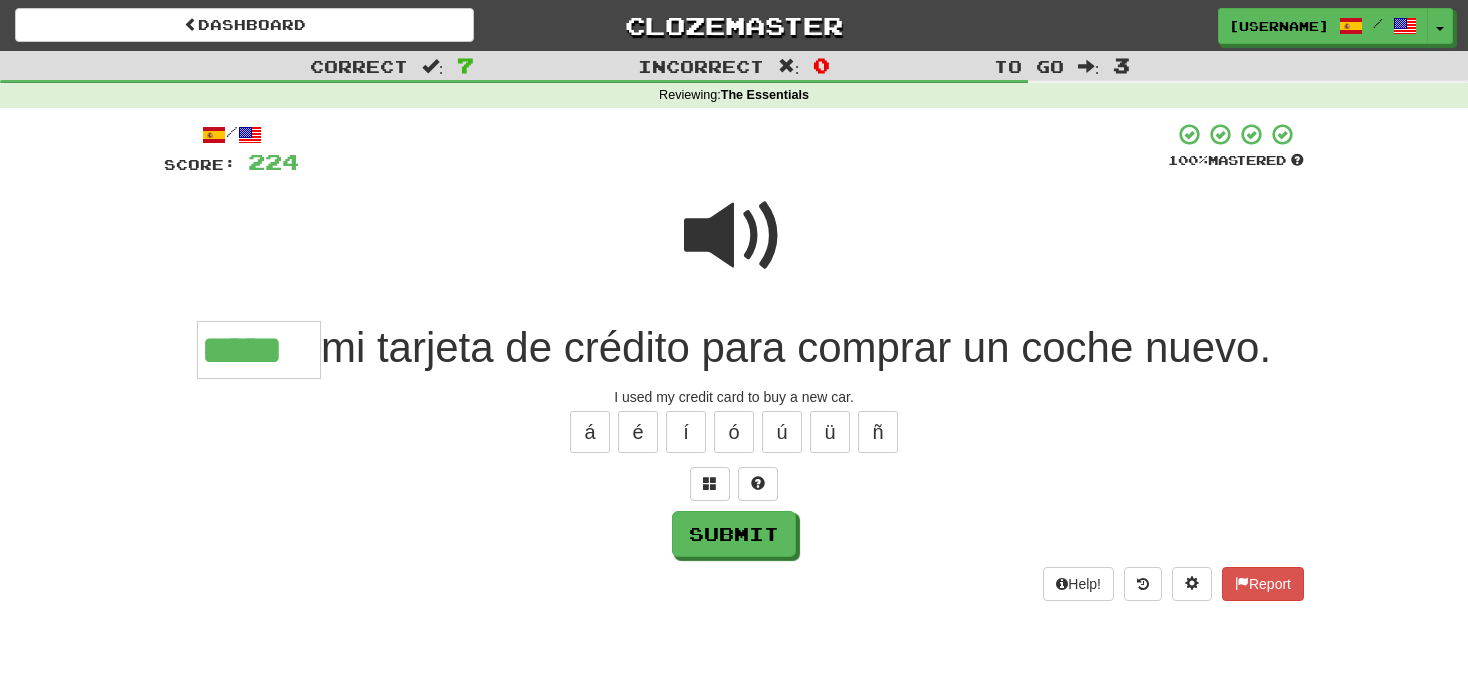 click at bounding box center (734, 236) 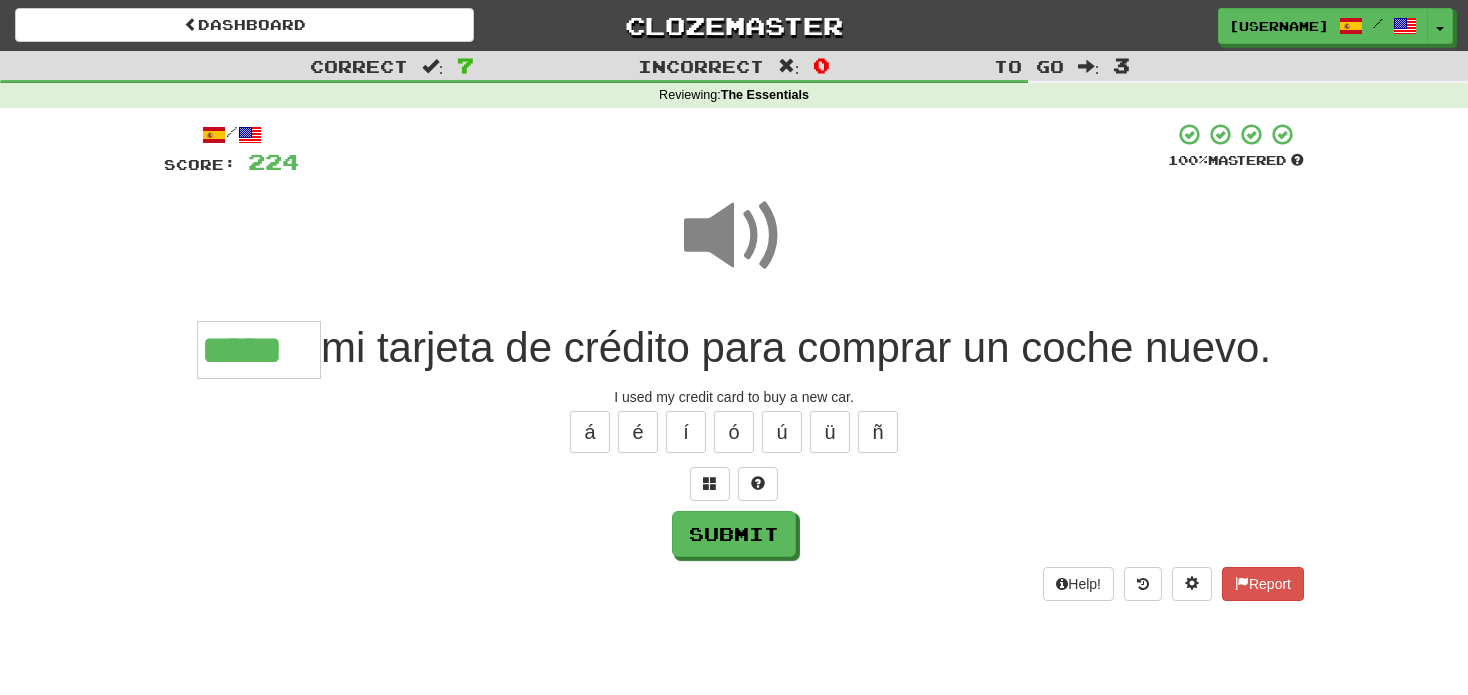 click on "*****" at bounding box center [259, 350] 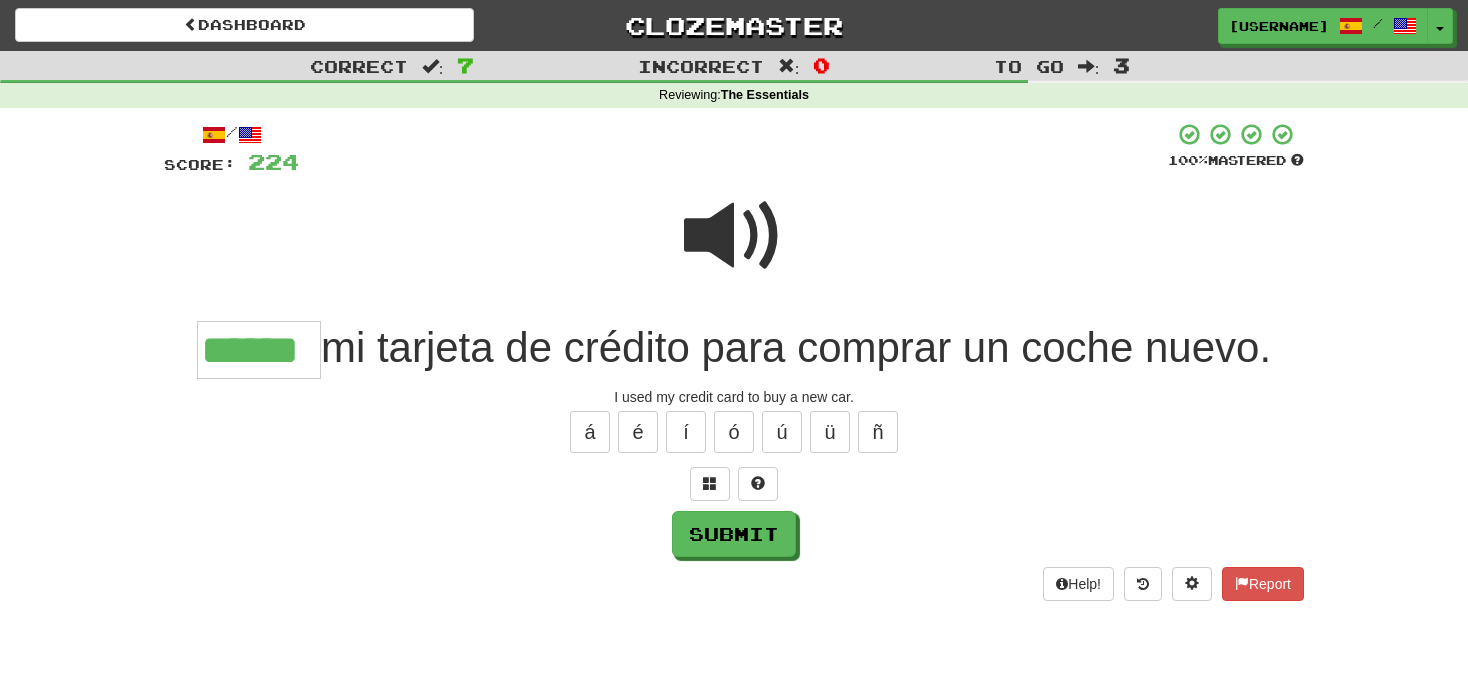 paste on "*" 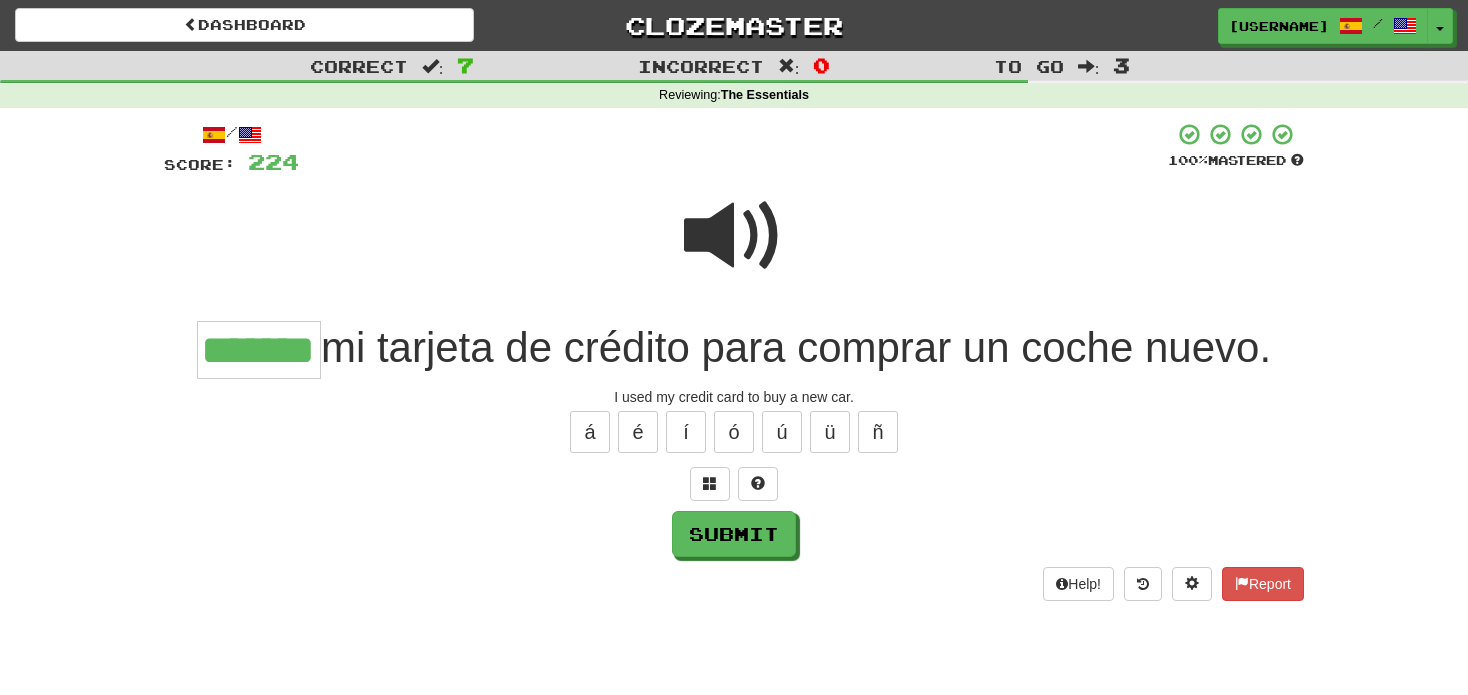 type on "*******" 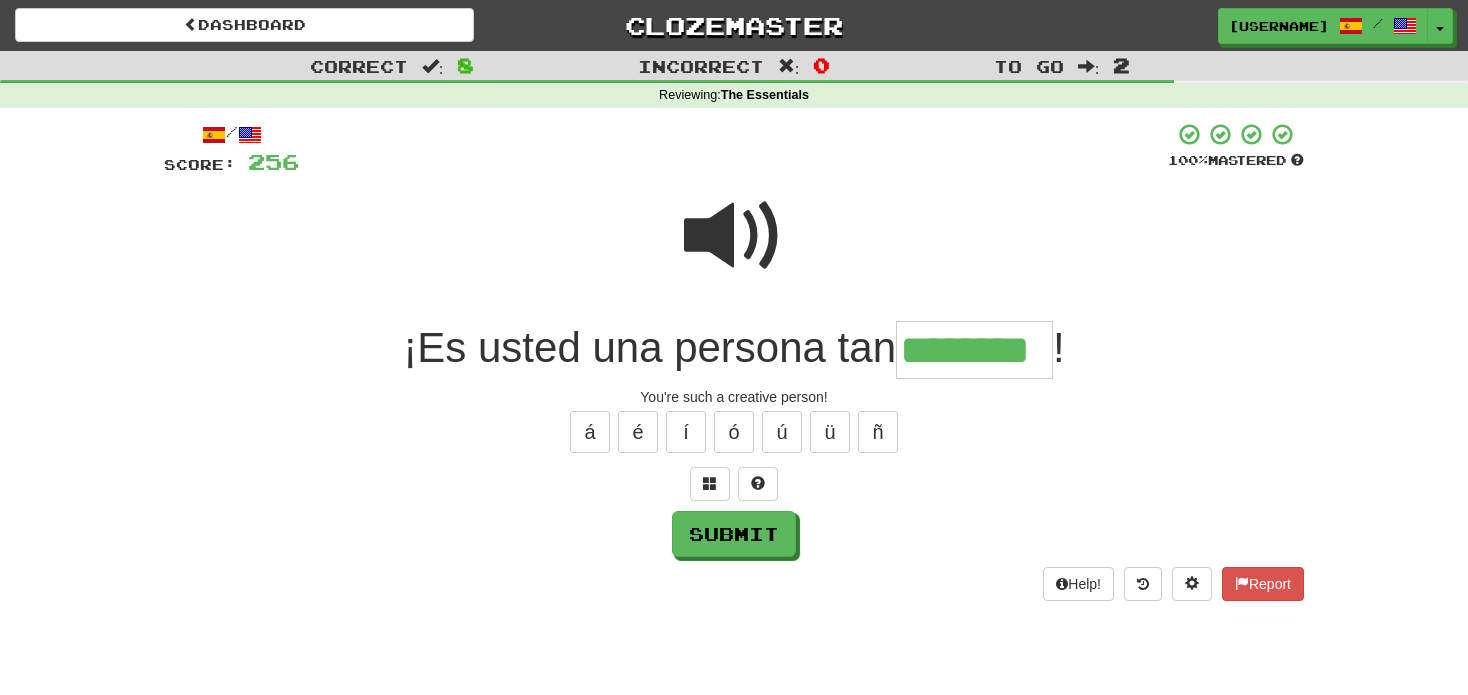 type on "********" 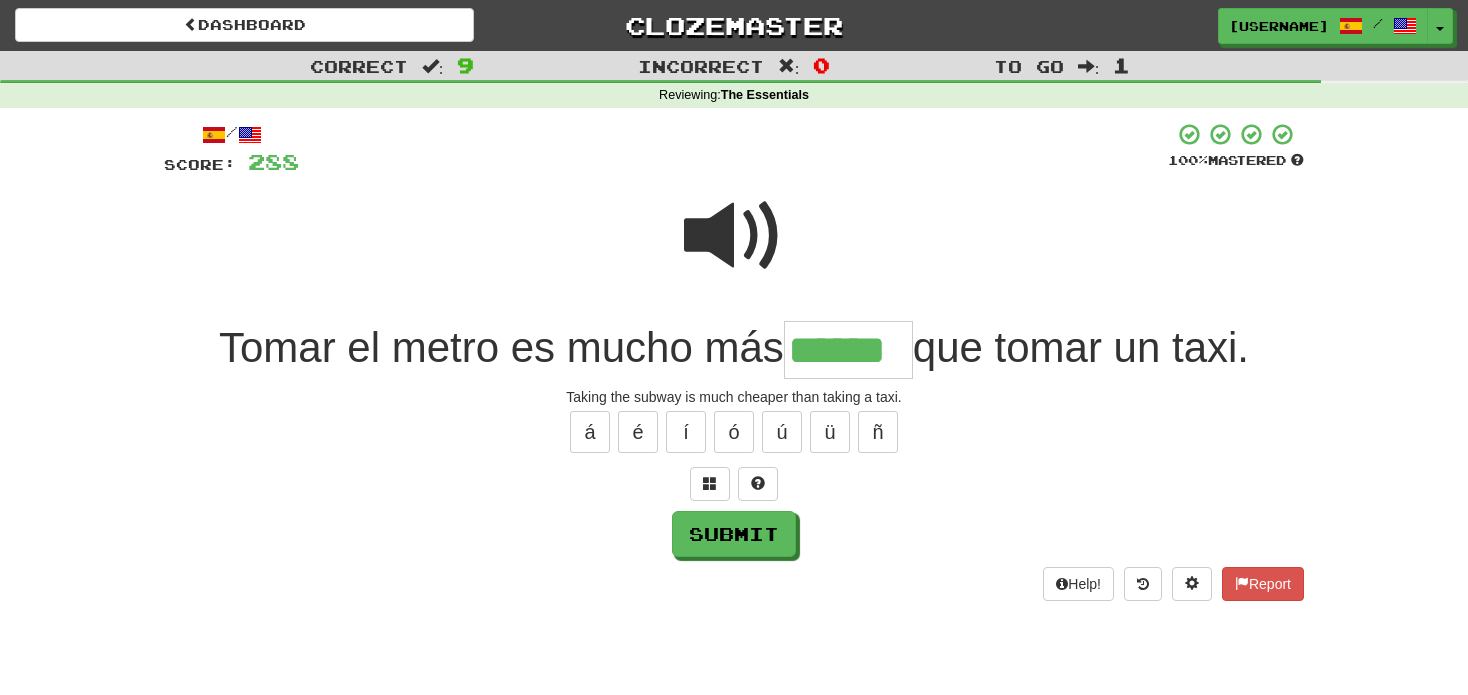 type on "******" 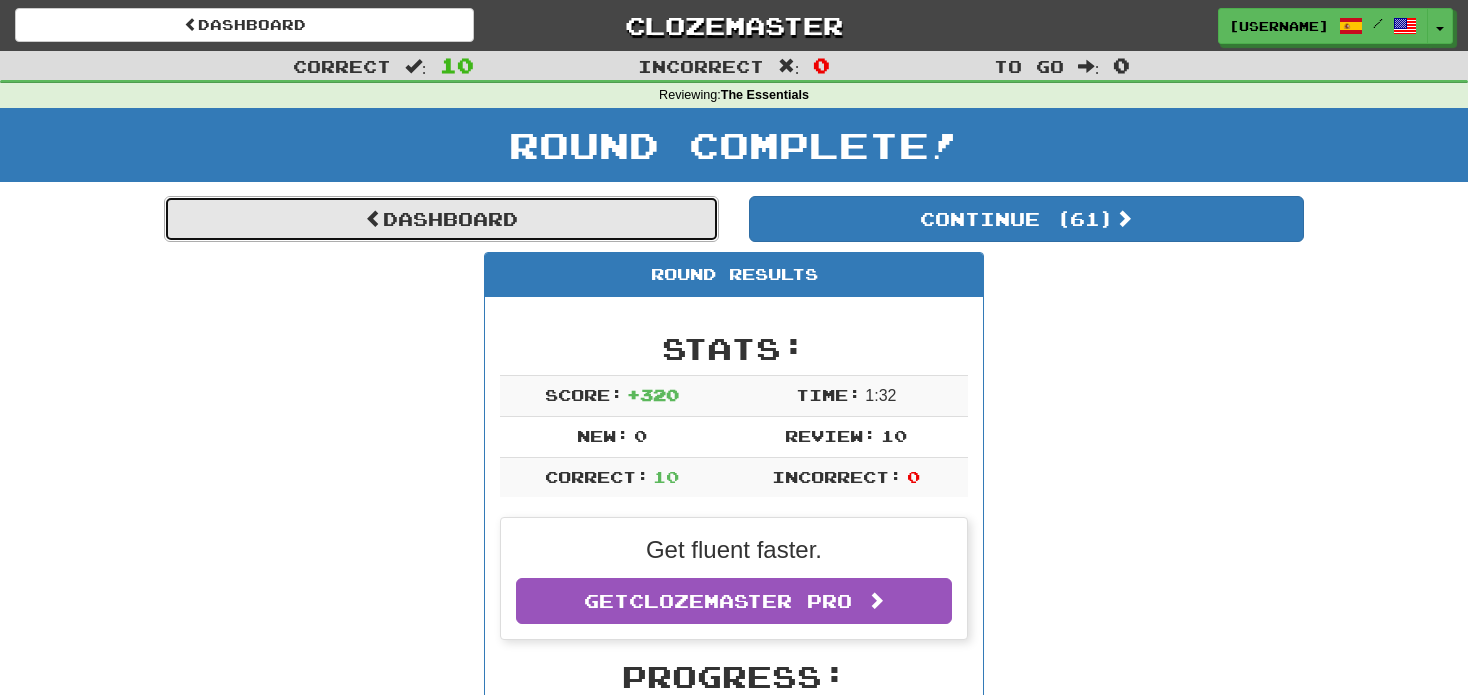 click on "Dashboard" at bounding box center [441, 219] 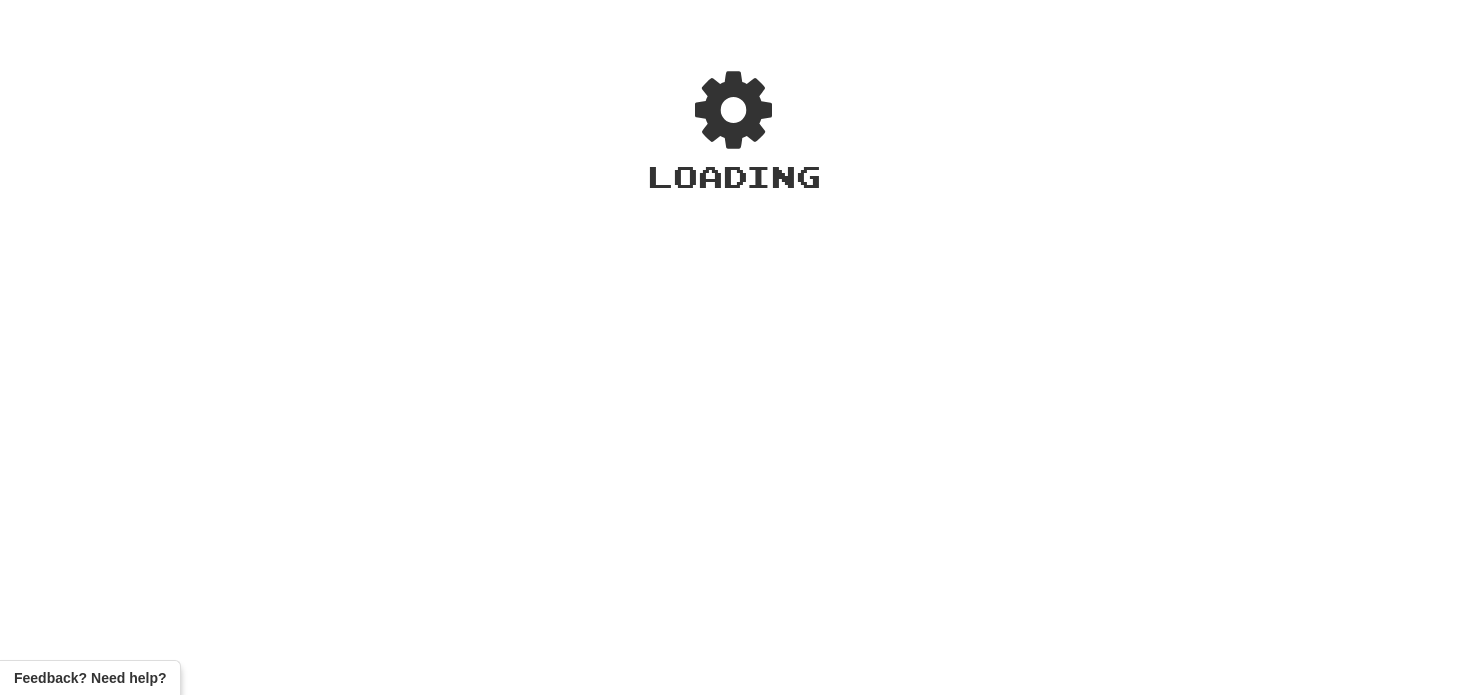 scroll, scrollTop: 0, scrollLeft: 0, axis: both 